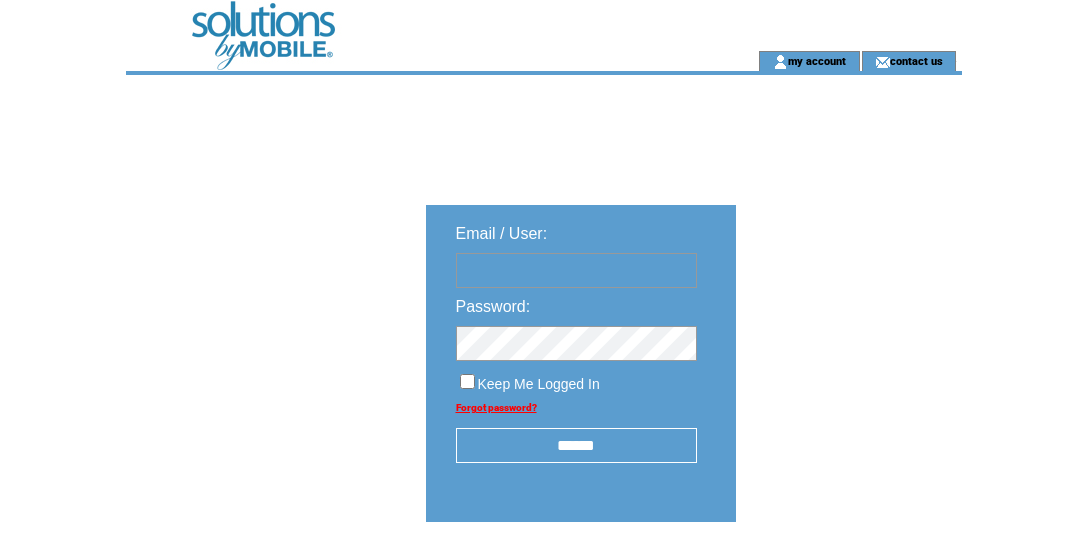 scroll, scrollTop: 0, scrollLeft: 0, axis: both 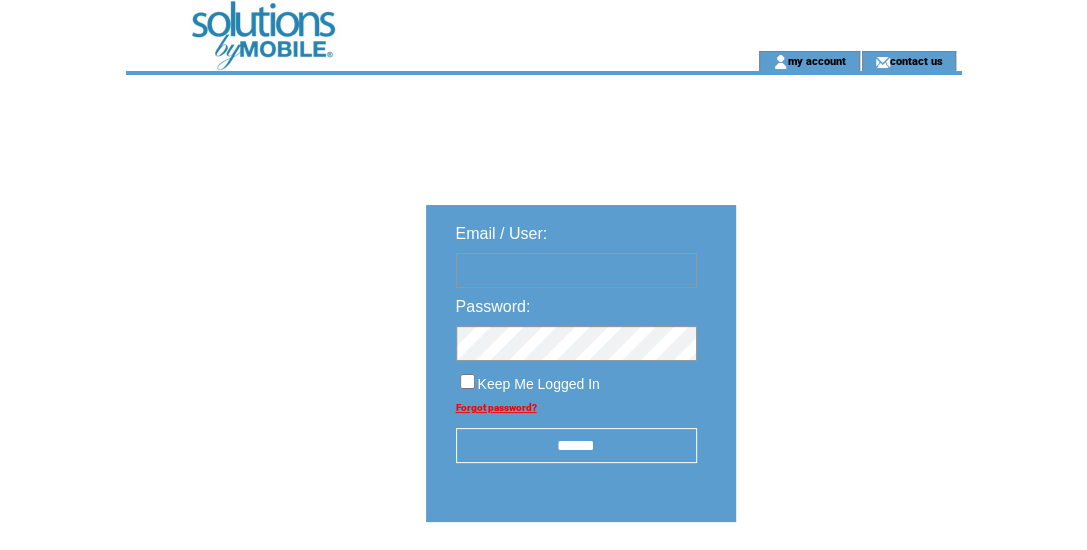 type on "**********" 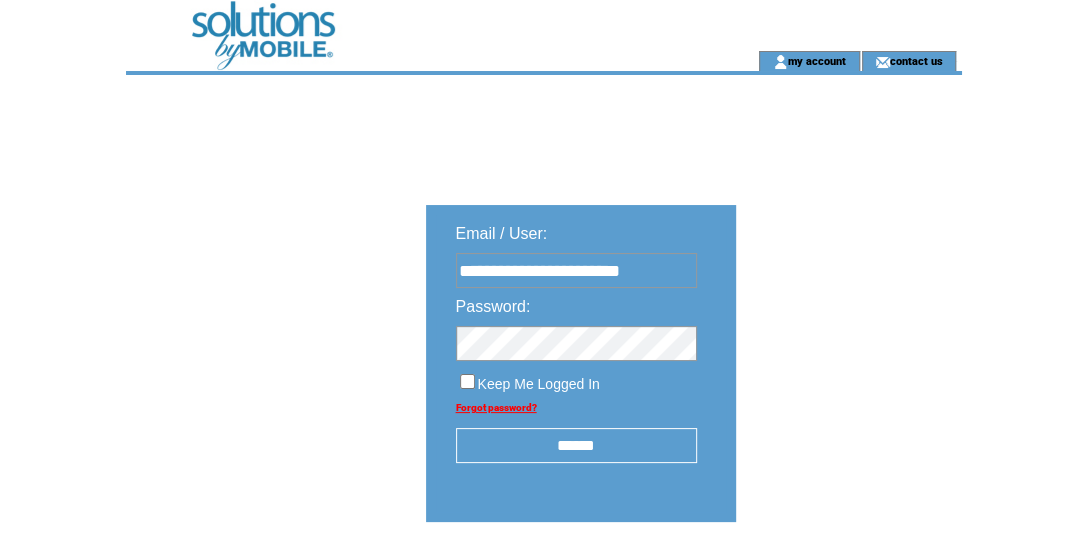 click on "******" at bounding box center [576, 445] 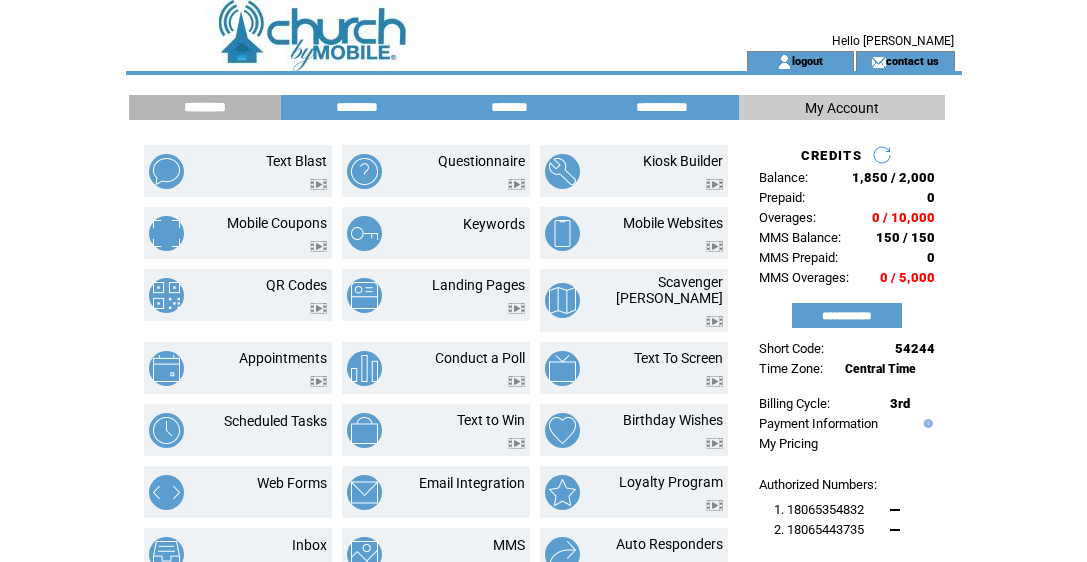 scroll, scrollTop: 0, scrollLeft: 0, axis: both 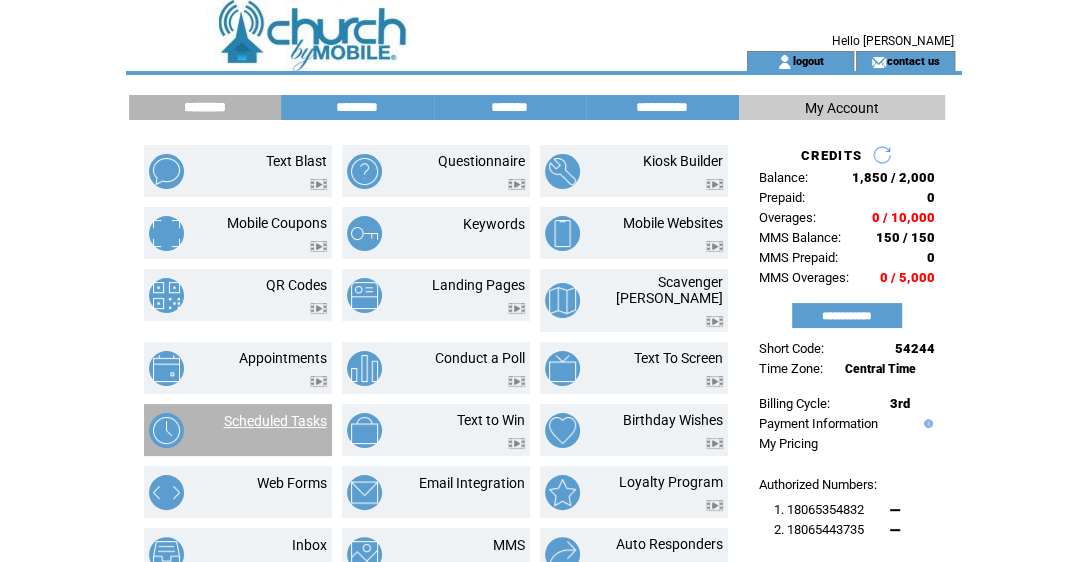 click on "Scheduled Tasks" at bounding box center [275, 421] 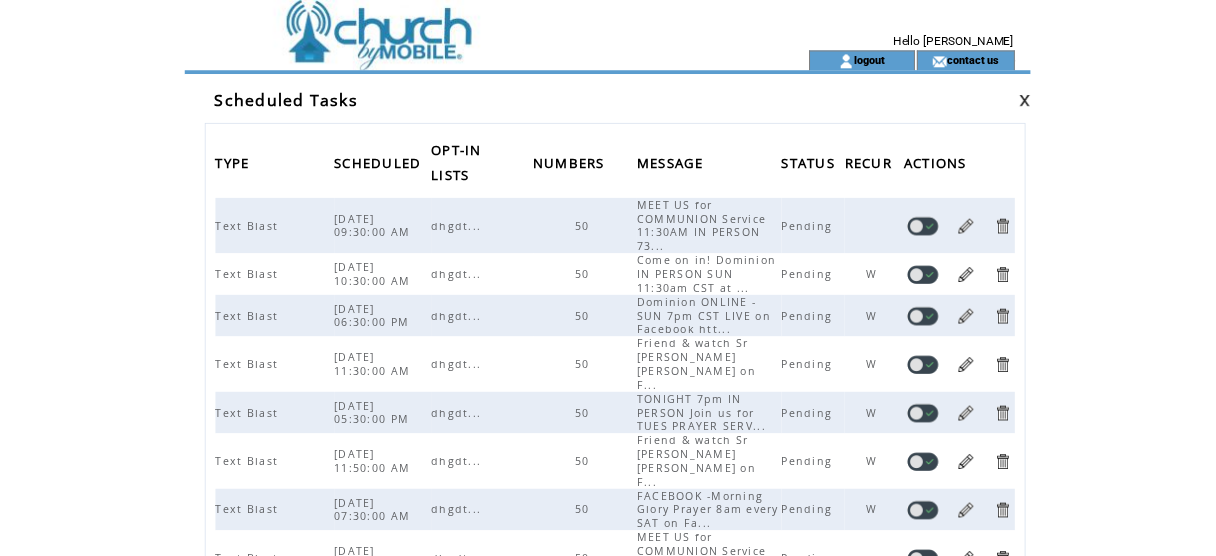 scroll, scrollTop: 0, scrollLeft: 0, axis: both 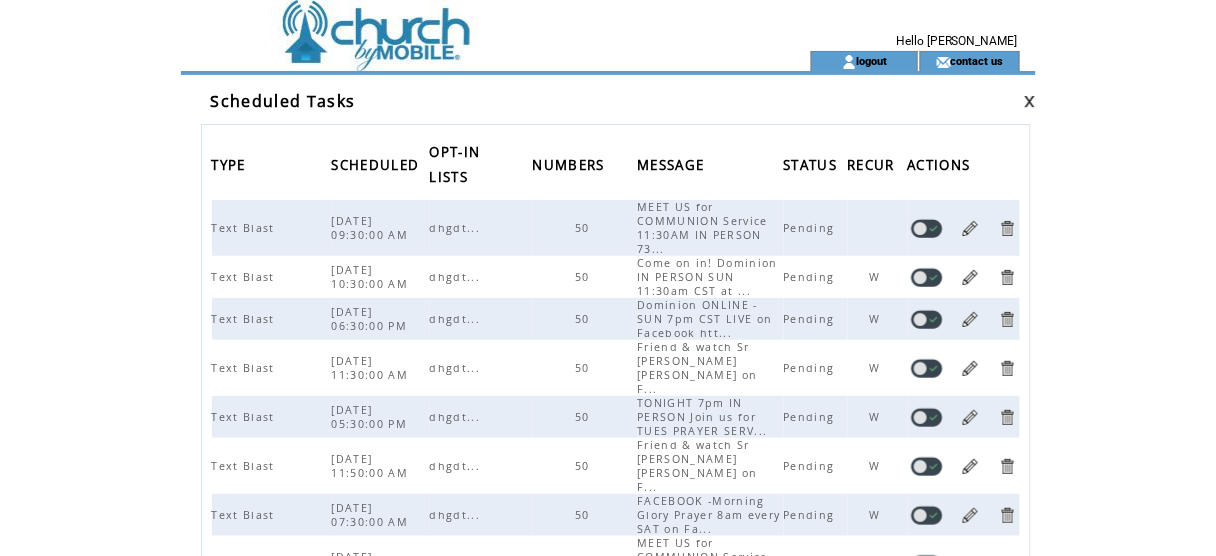 click on "TYPE SCHEDULED OPT-IN LISTS NUMBERS MESSAGE STATUS RECUR ACTIONS
Text Blast 07/06/2025 09:30:00 AM dhgdt... 50 MEET US for COMMUNION Service 11:30AM IN PERSON 73... Pending
Text Blast 07/06/2025 10:30:00 AM dhgdt... 50 Come on in! Dominion IN PERSON SUN 11:30am CST at ... Pending W
Text Blast 07/06/2025 06:30:00 PM dhgdt... 50 Dominion ONLINE - SUN 7pm CST LIVE on Facebook htt... Pending W
Text Blast 07/07/2025 11:30:00 AM dhgdt... 50 Friend & watch Sr Pastor Kennith Lawrence Sr. on F... Pending W
Text Blast 07/08/2025 05:30:00 PM dhgdt... 50 TONIGHT 7pm IN PERSON Join us for TUES PRAYER SERV... Pending W
Text Blast 07/10/2025 11:50:00 AM dhgdt... 50 Friend & watch Sr Pastor Kennith Lawrence Sr. on F... Pending W
Text Blast 07/12/2025 07:30:00 AM dhgdt... 50 FACEBOOK -Morning Glory Prayer 8am every SAT on Fa... Pending W
Text Blast 07/20/2025 09:30:00 AM dhgdt... 50 MEET US for COMMUNION Service 11:30AM IN PERSON 73... Pending
Text Blast 07/27/2025 03:30:00 PM 50" at bounding box center (616, 392) 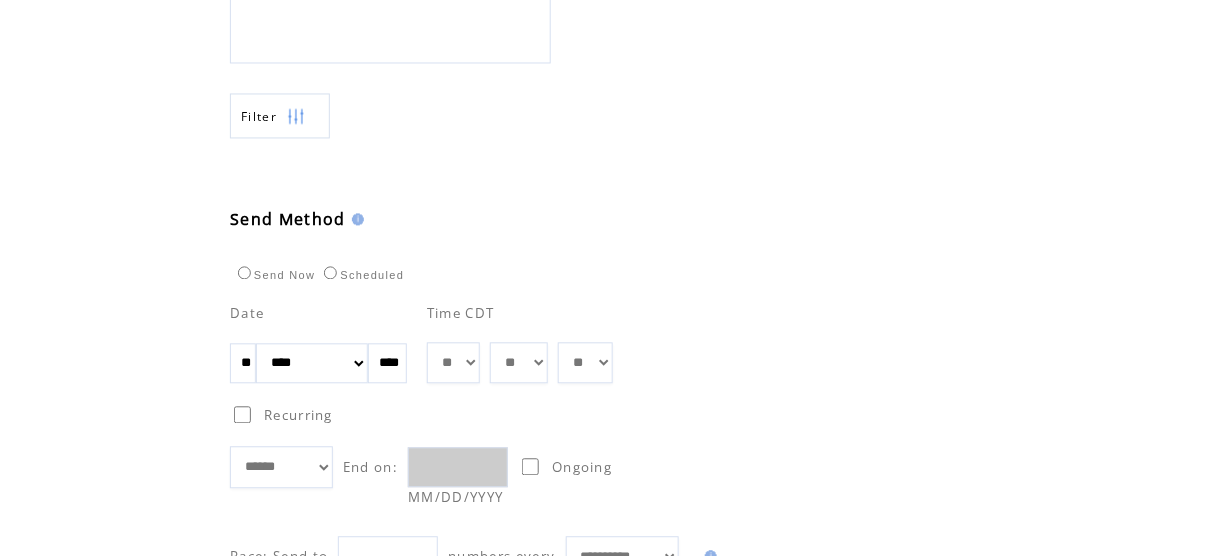 scroll, scrollTop: 960, scrollLeft: 0, axis: vertical 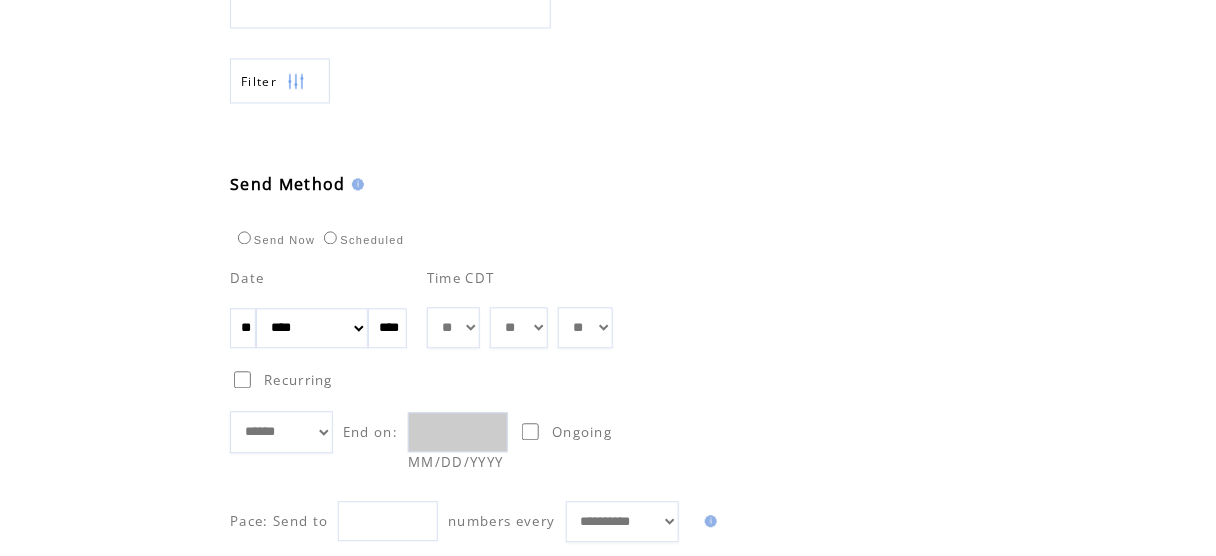 drag, startPoint x: 255, startPoint y: 327, endPoint x: 227, endPoint y: 312, distance: 31.764761 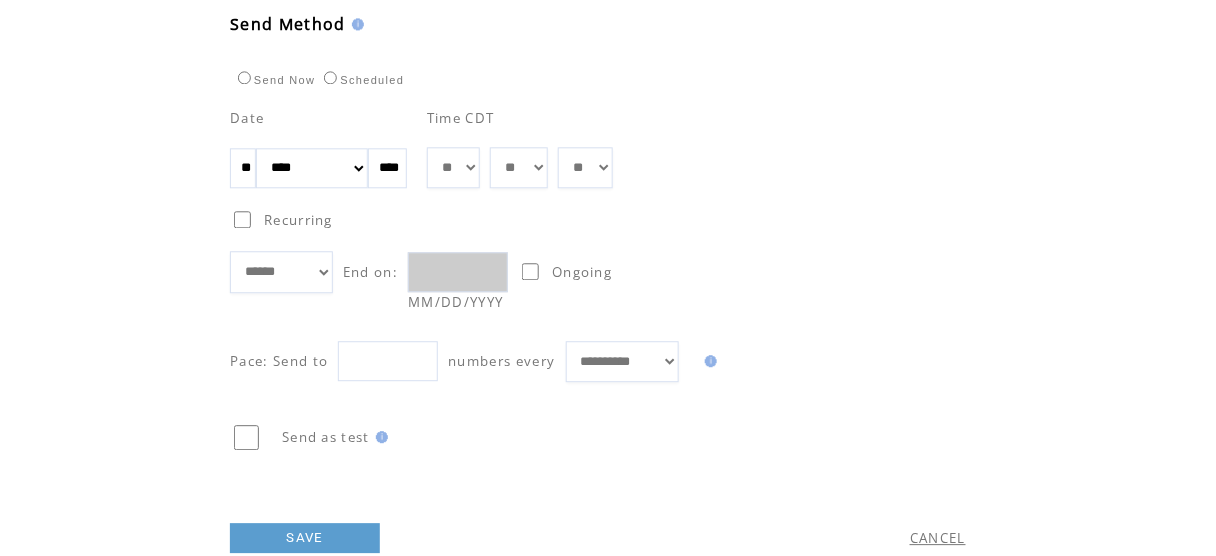 scroll, scrollTop: 1177, scrollLeft: 0, axis: vertical 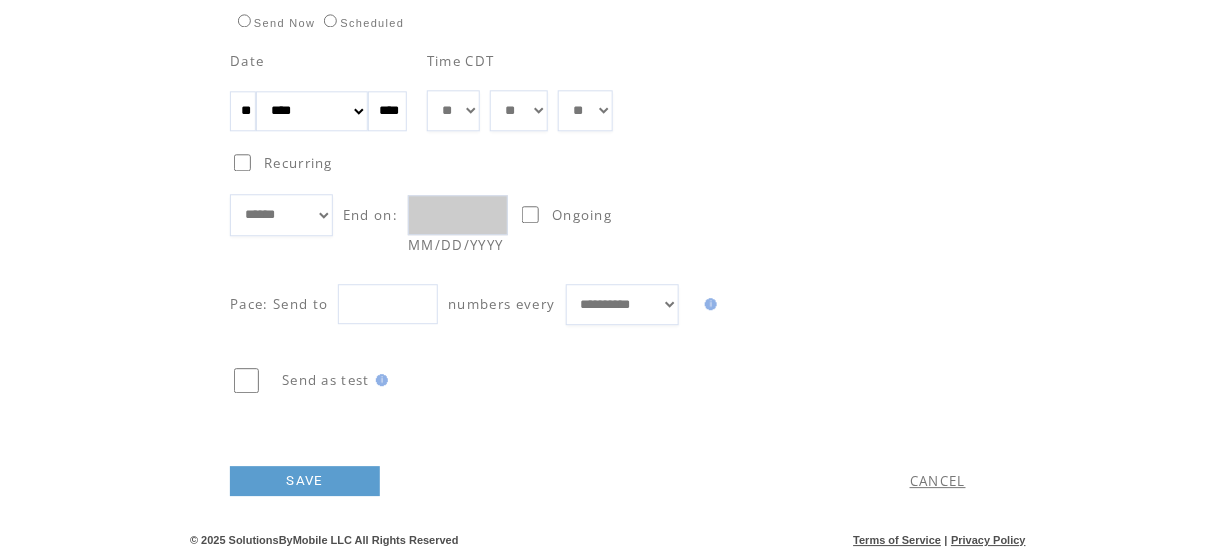 type on "**" 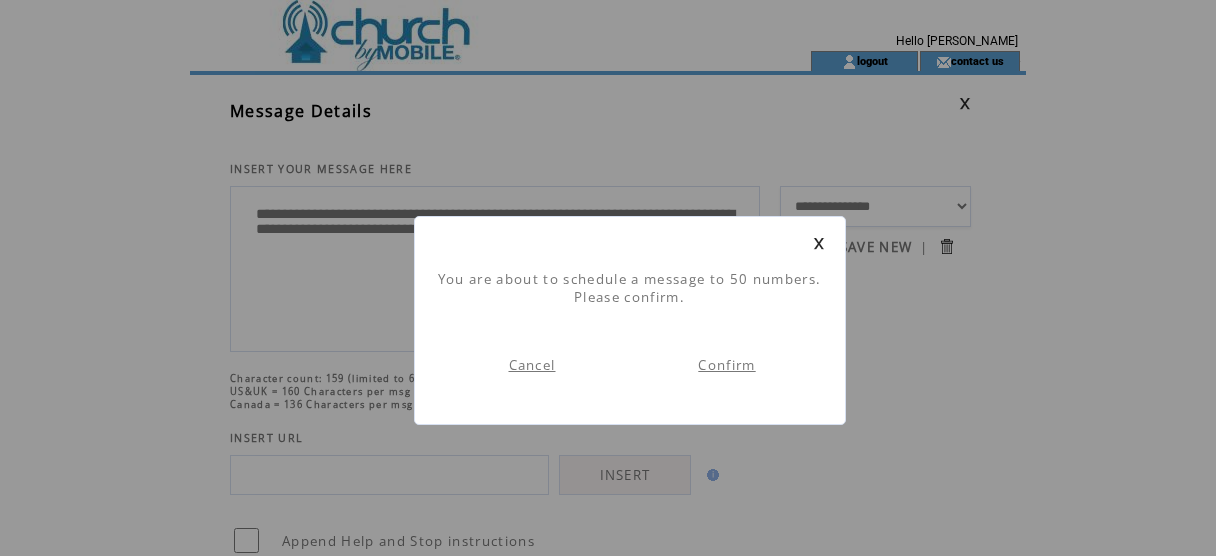 scroll, scrollTop: 1, scrollLeft: 0, axis: vertical 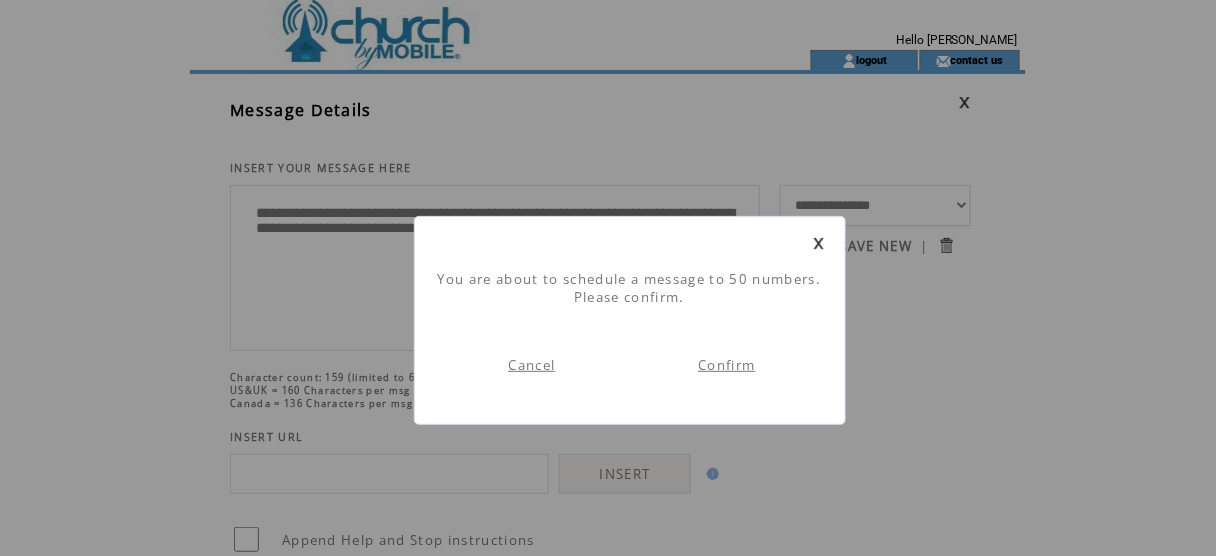 click on "Confirm" at bounding box center (726, 365) 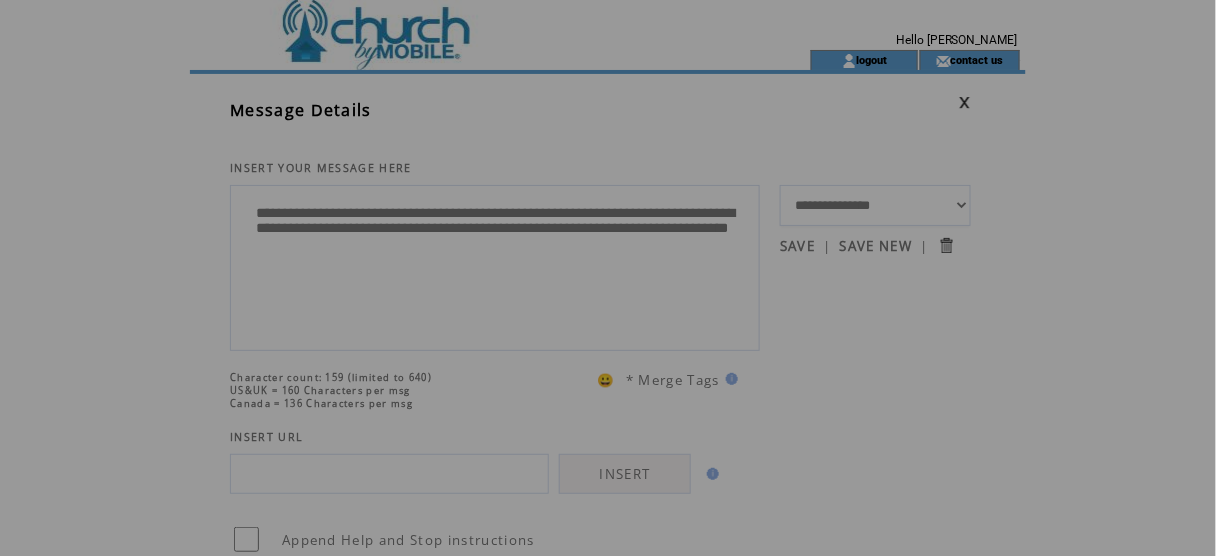 scroll, scrollTop: 0, scrollLeft: 0, axis: both 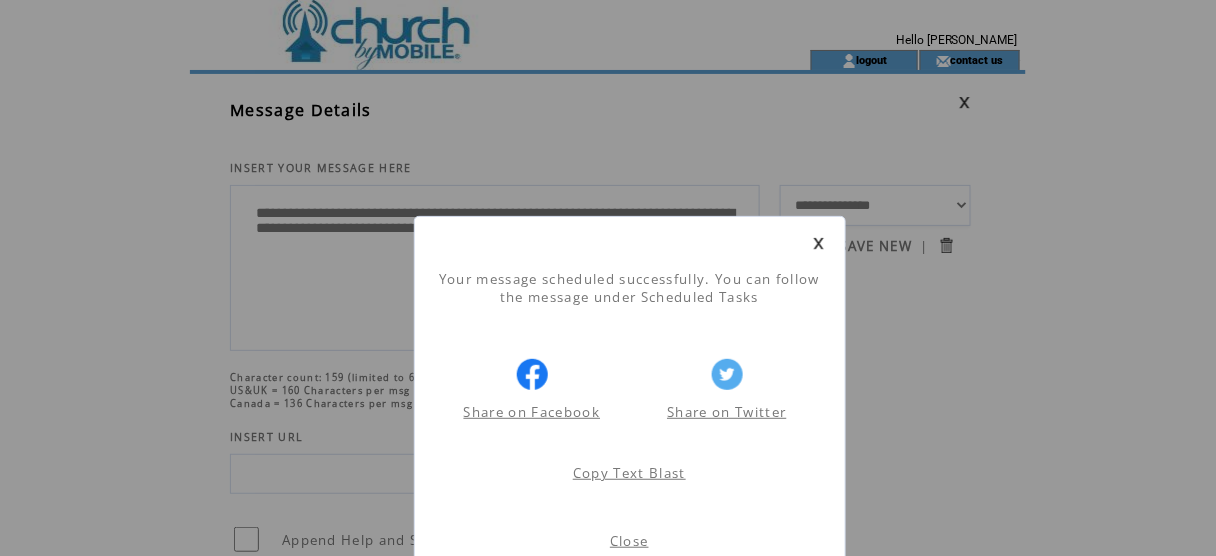 click on "Close" at bounding box center (629, 541) 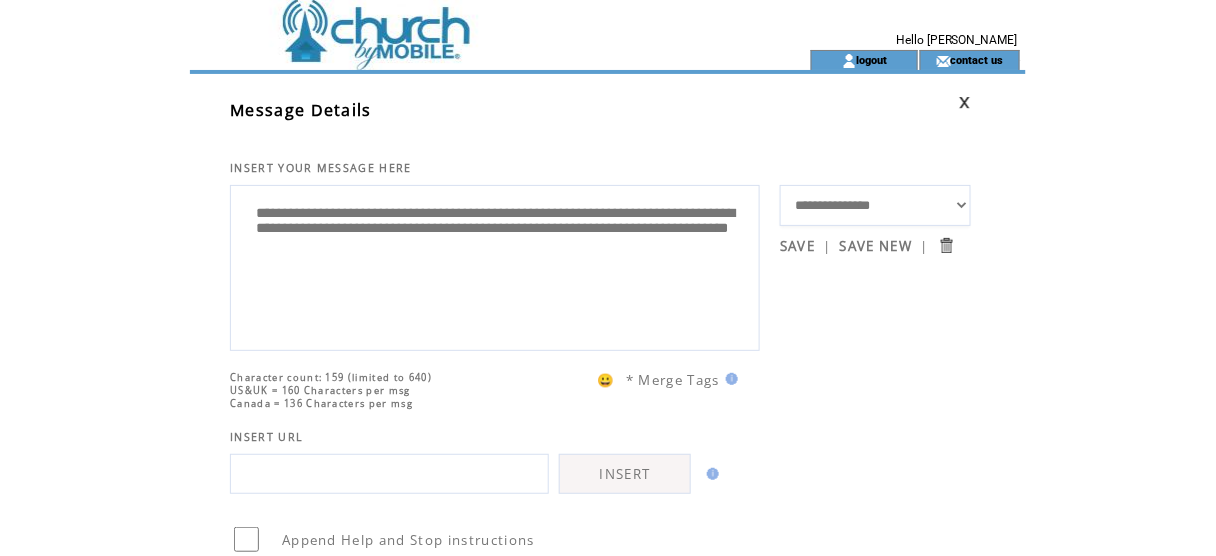 click at bounding box center (464, 24) 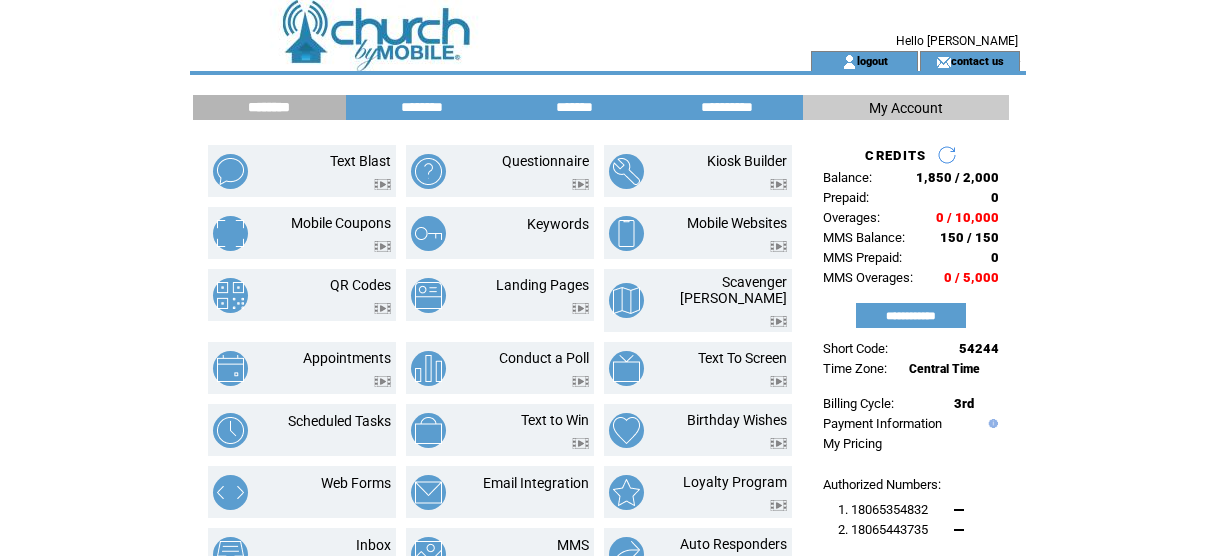 scroll, scrollTop: 0, scrollLeft: 0, axis: both 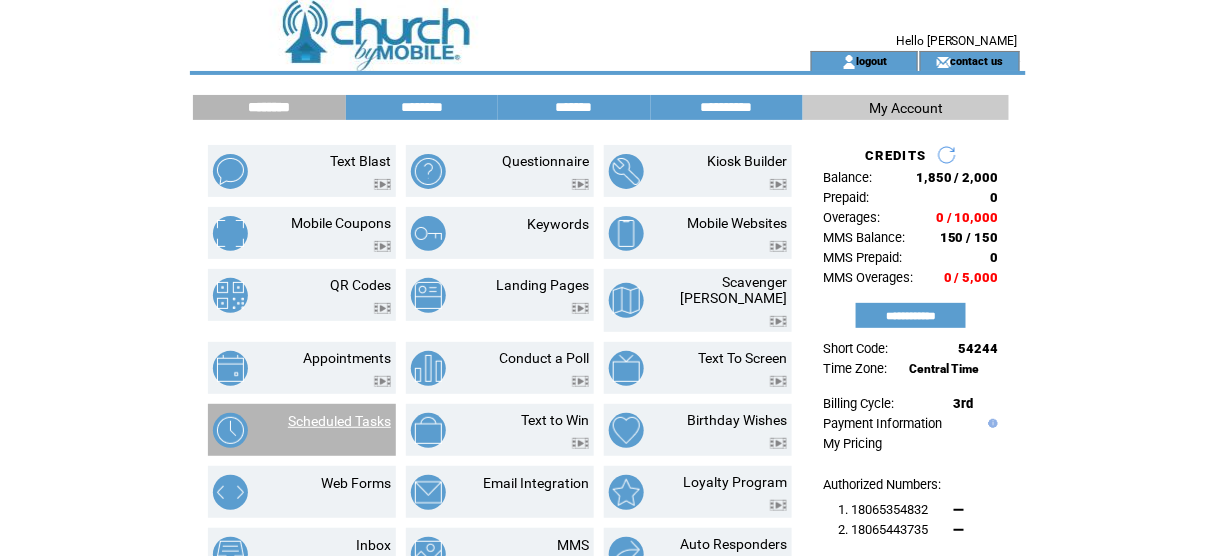 click on "Scheduled Tasks" at bounding box center (339, 421) 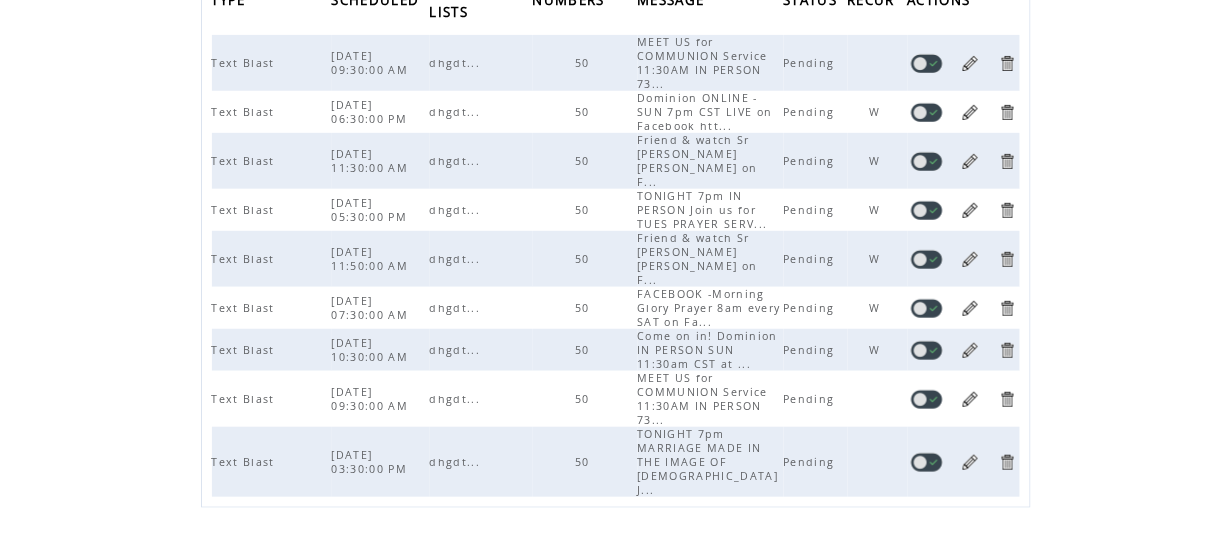 scroll, scrollTop: 216, scrollLeft: 0, axis: vertical 